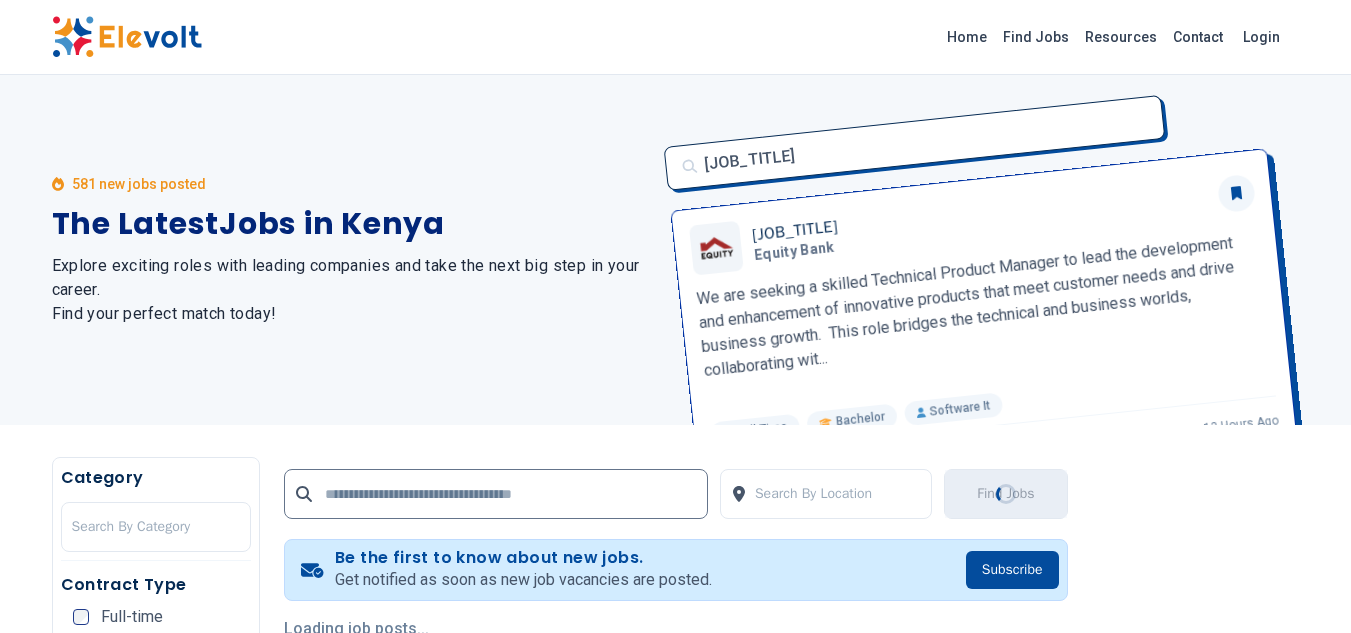scroll, scrollTop: 2853, scrollLeft: 0, axis: vertical 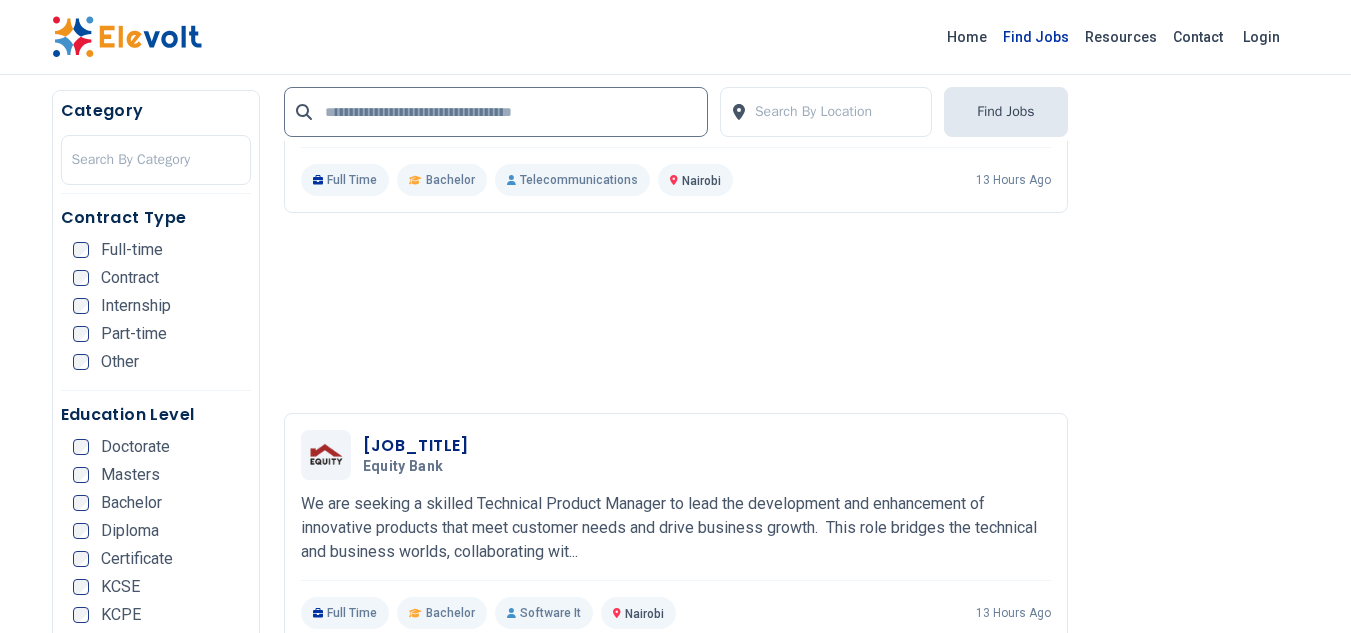 click on "Find Jobs" at bounding box center [1036, 37] 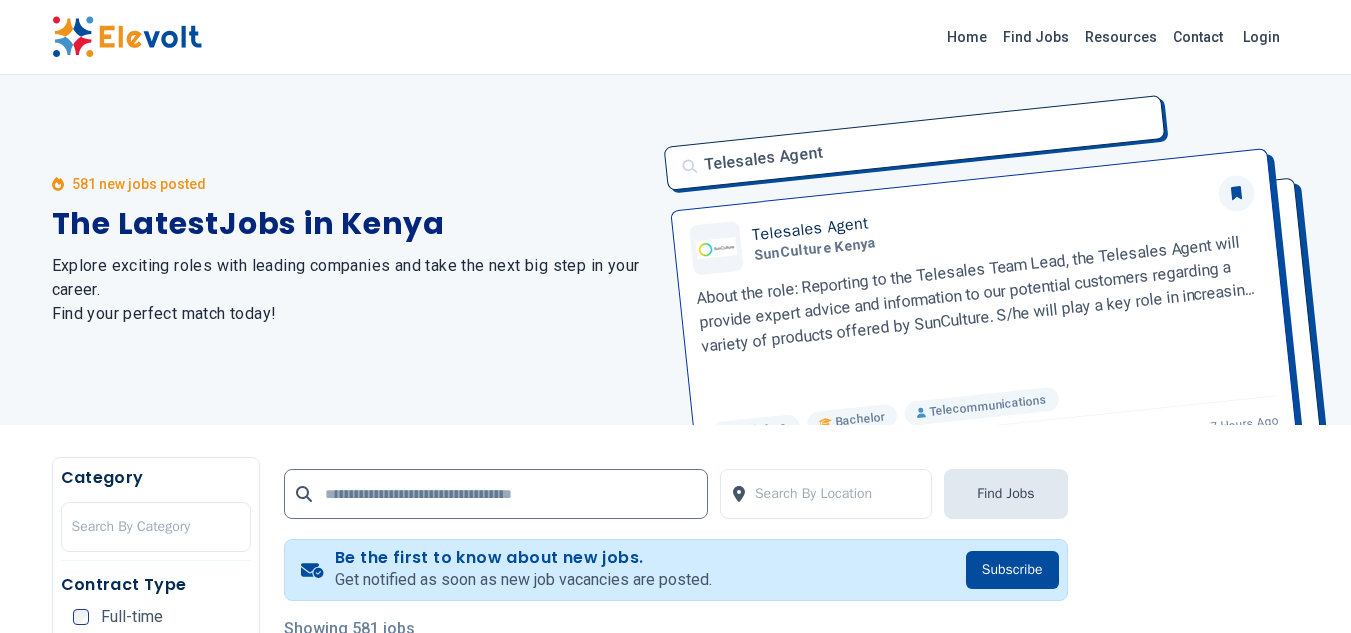scroll, scrollTop: 0, scrollLeft: 0, axis: both 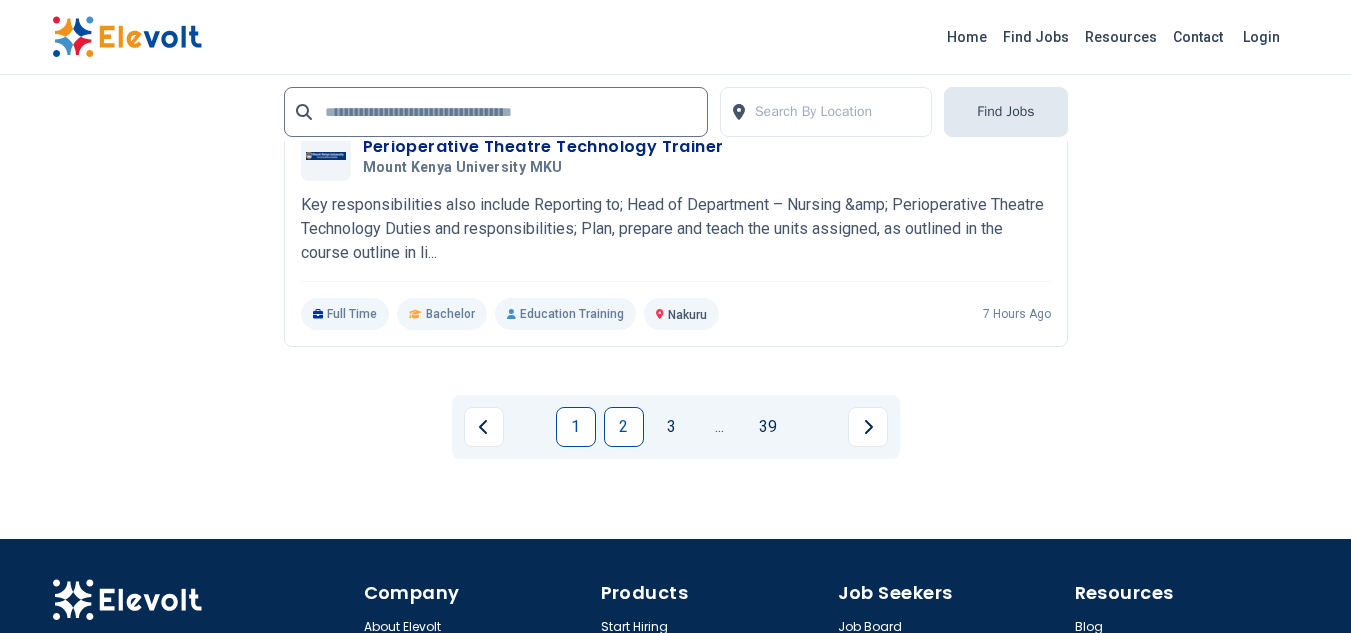 click on "2" at bounding box center (624, 427) 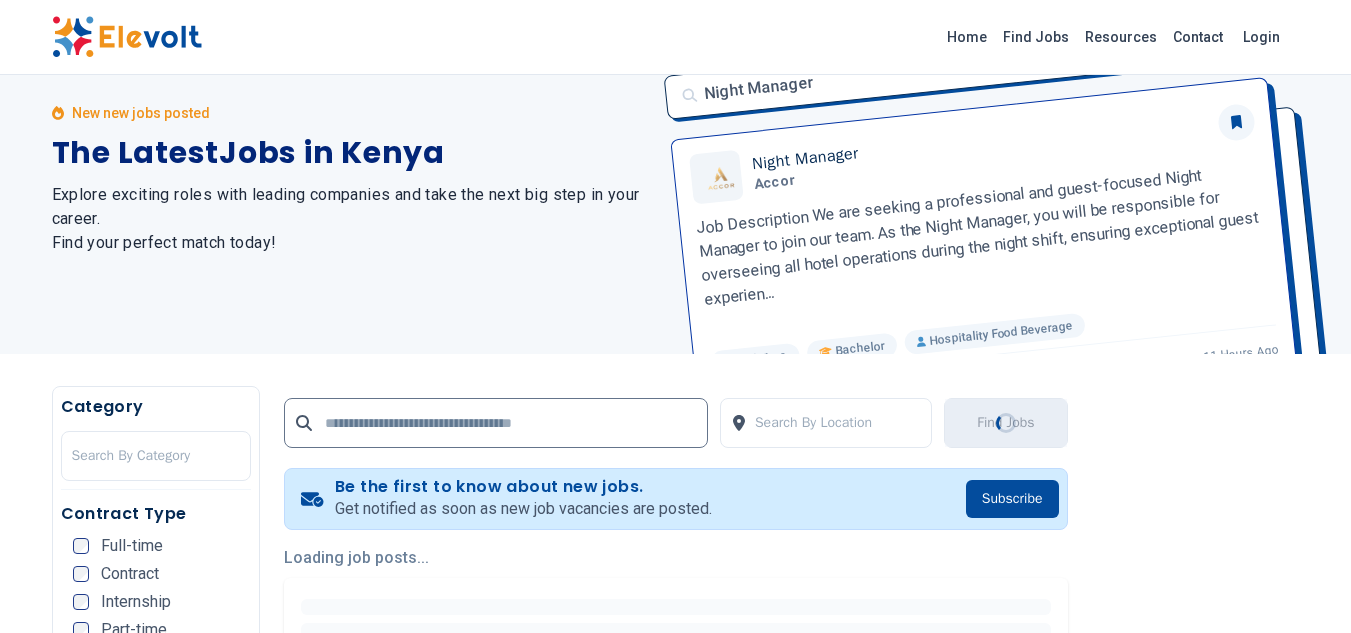 scroll, scrollTop: 0, scrollLeft: 0, axis: both 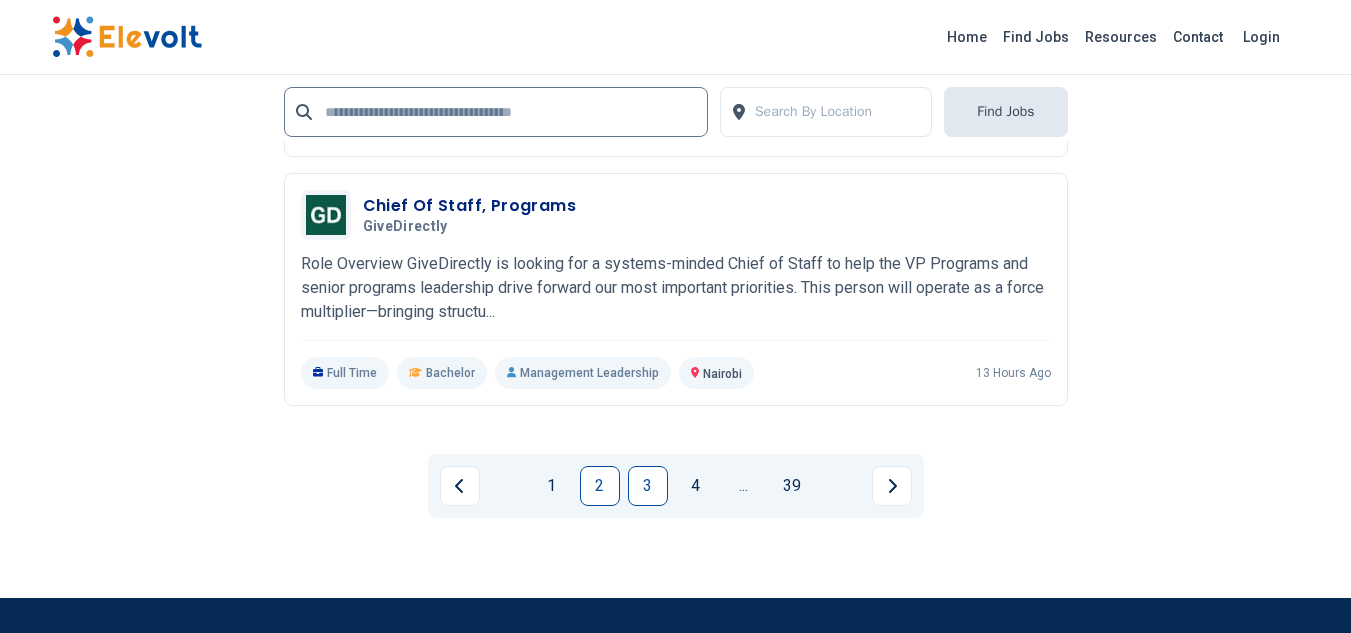 click on "3" at bounding box center (648, 486) 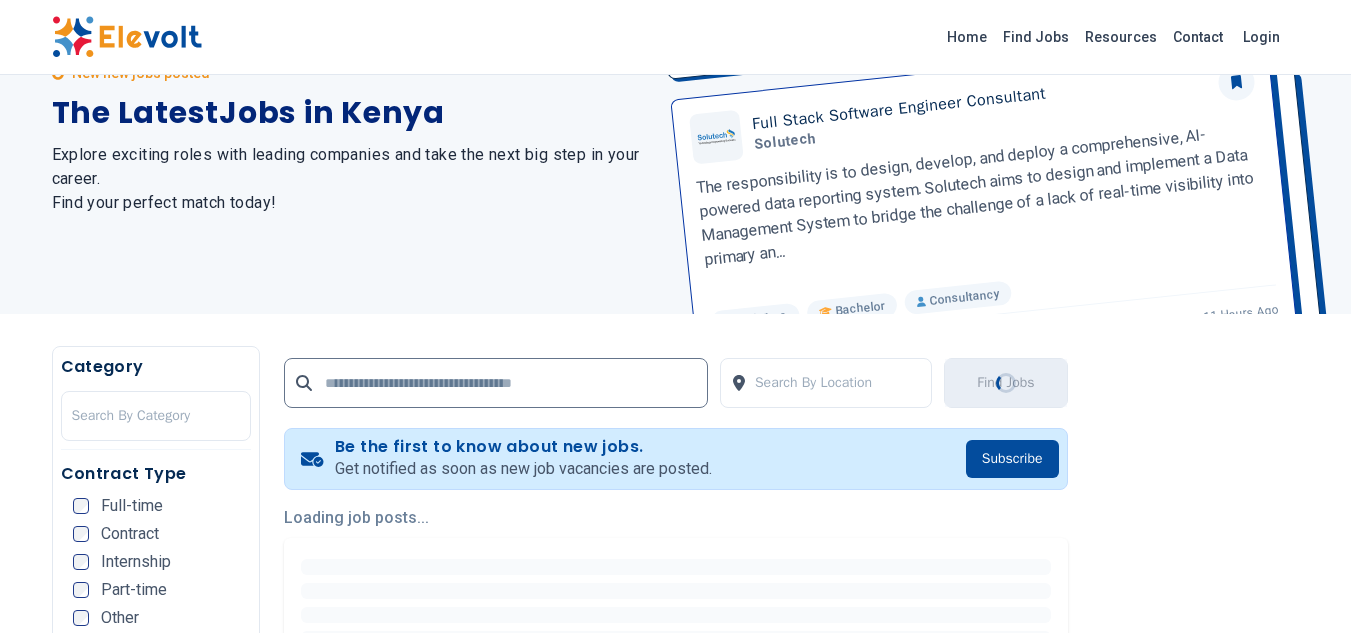 scroll, scrollTop: 0, scrollLeft: 0, axis: both 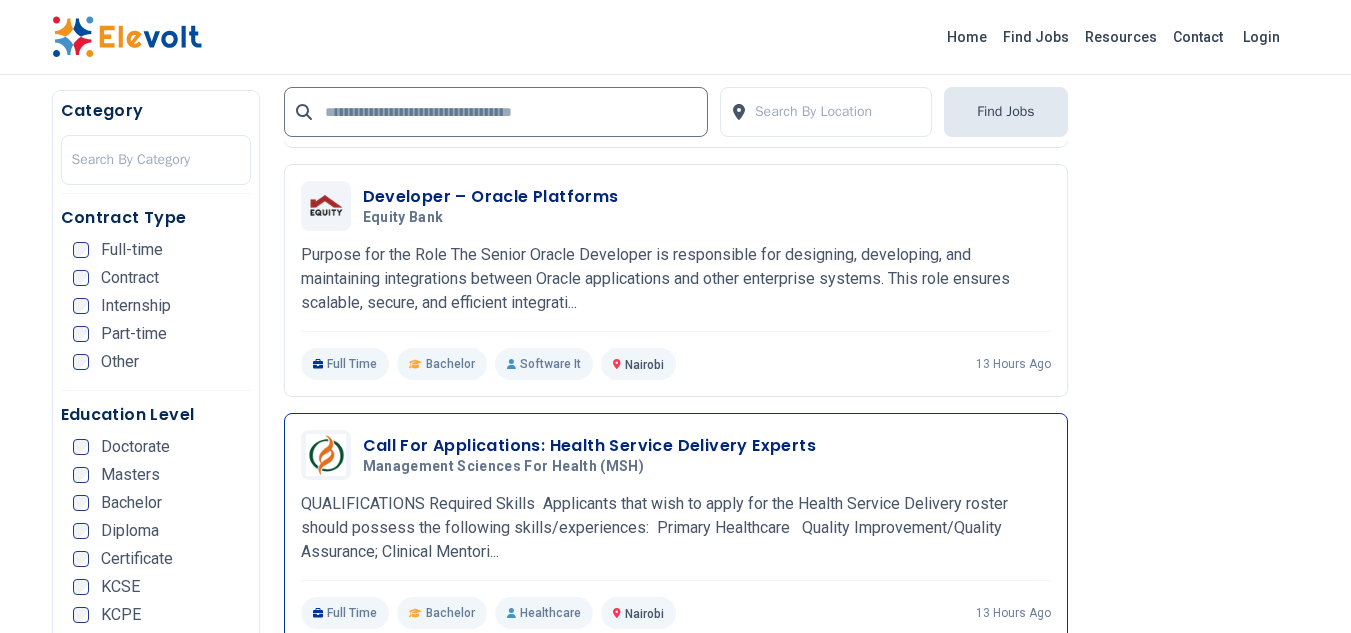 click on "Call For Applications: Health Service Delivery Experts" at bounding box center (590, 446) 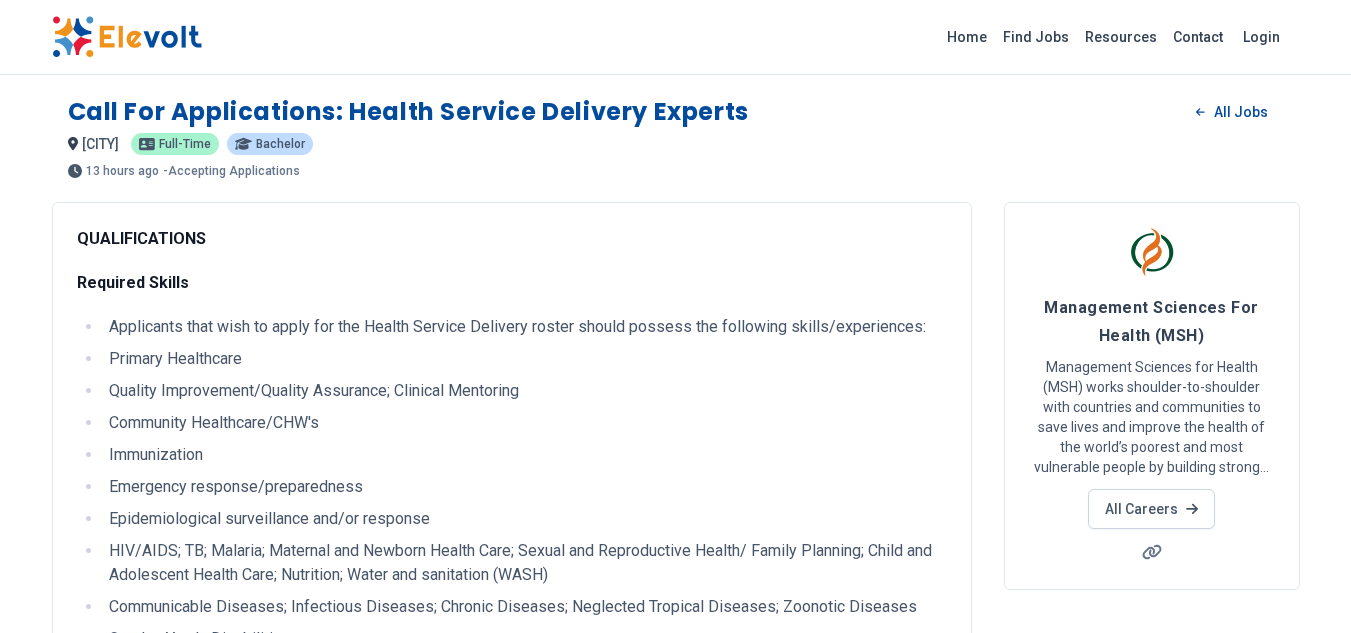 scroll, scrollTop: 0, scrollLeft: 0, axis: both 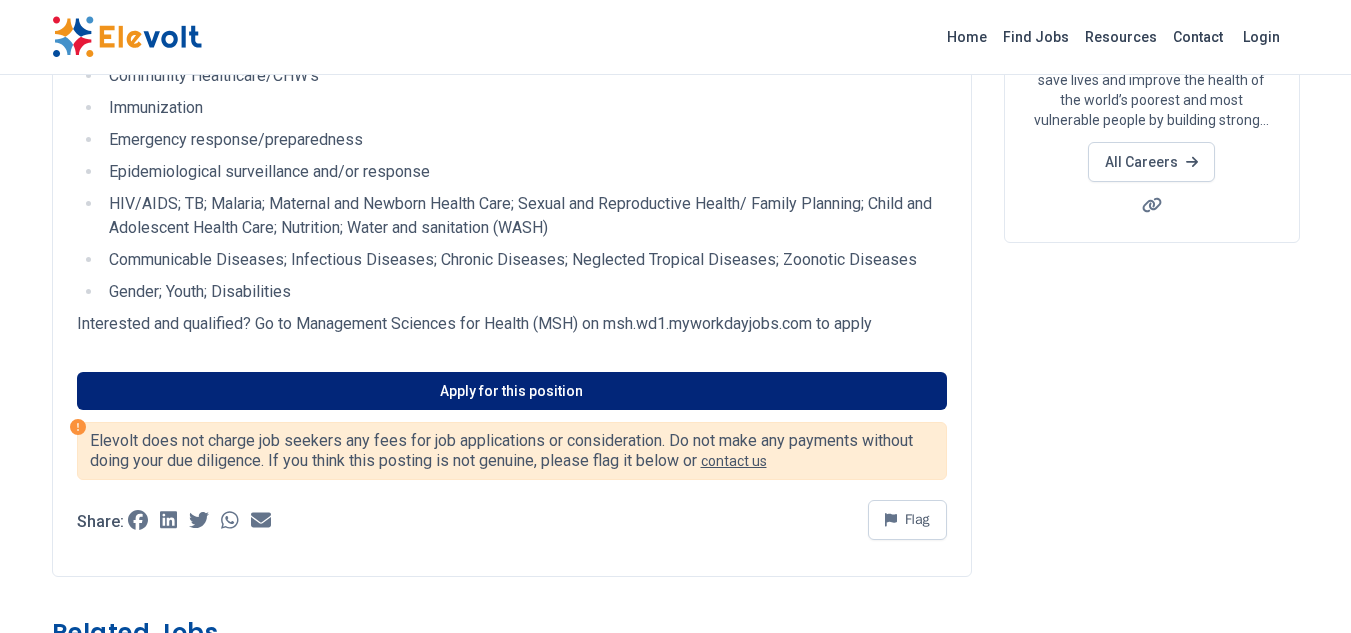 click on "Apply for this position" at bounding box center (512, 391) 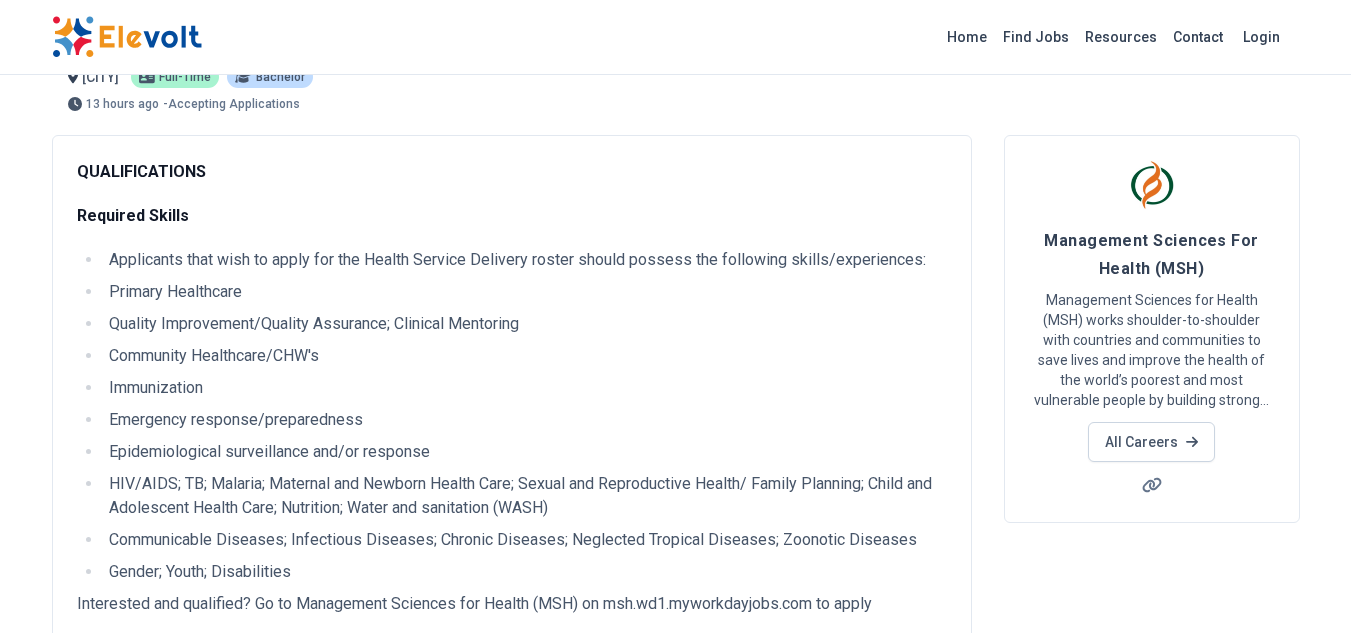 scroll, scrollTop: 0, scrollLeft: 0, axis: both 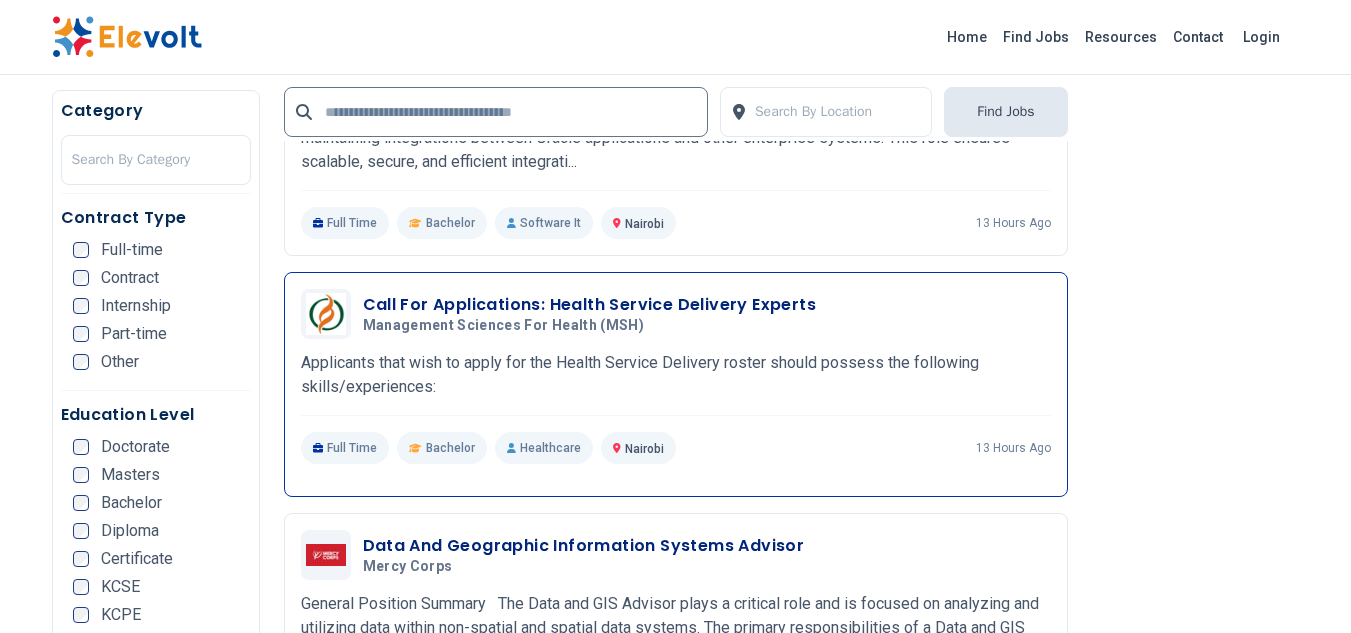 click on "Call For Applications: Health Service Delivery Experts" at bounding box center (590, 305) 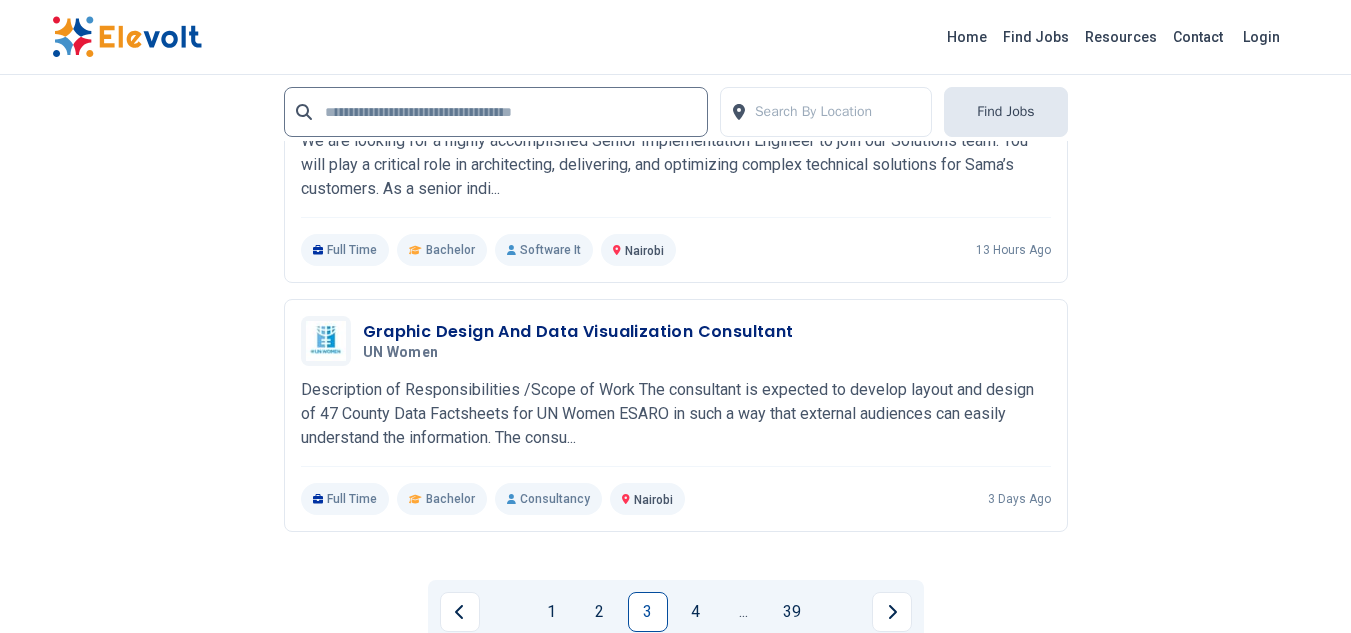 scroll, scrollTop: 4293, scrollLeft: 0, axis: vertical 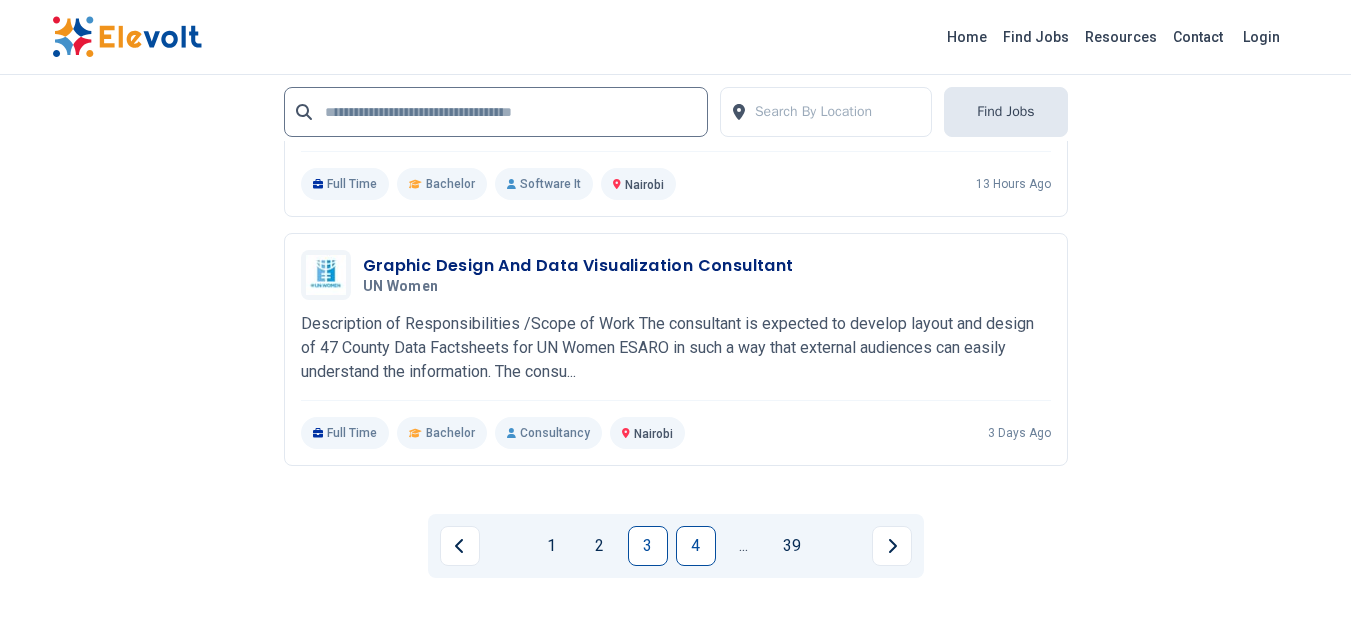 click on "4" at bounding box center (696, 546) 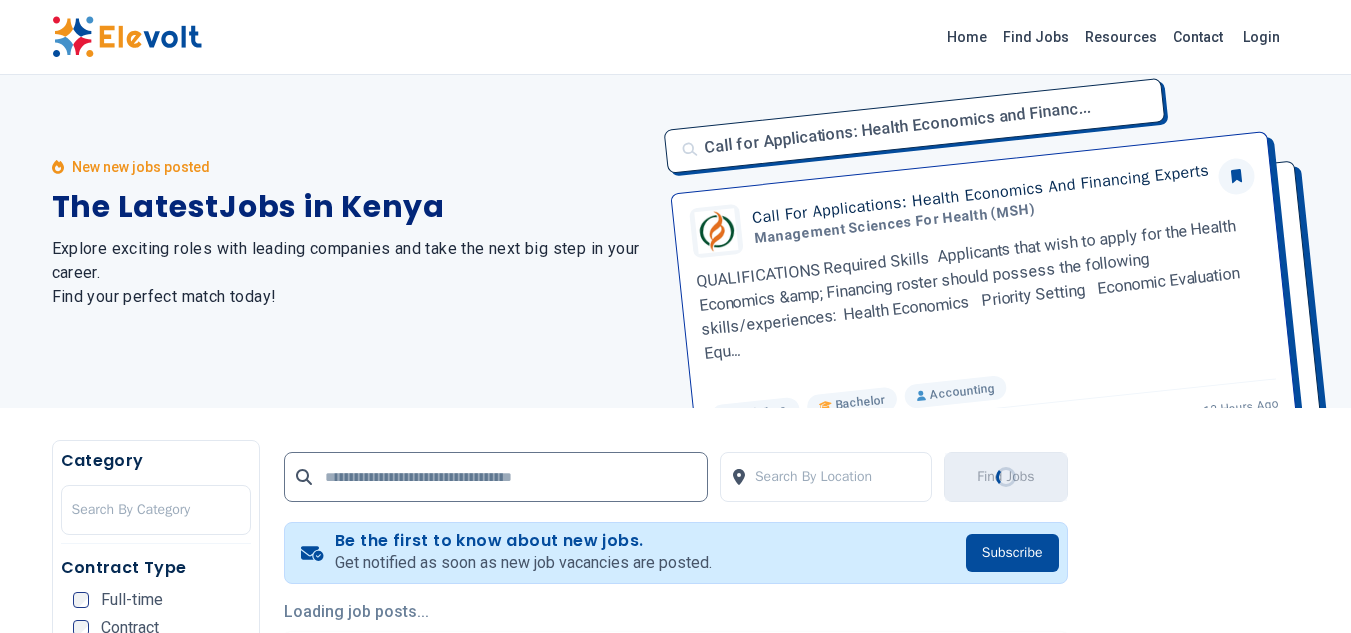 scroll, scrollTop: 0, scrollLeft: 0, axis: both 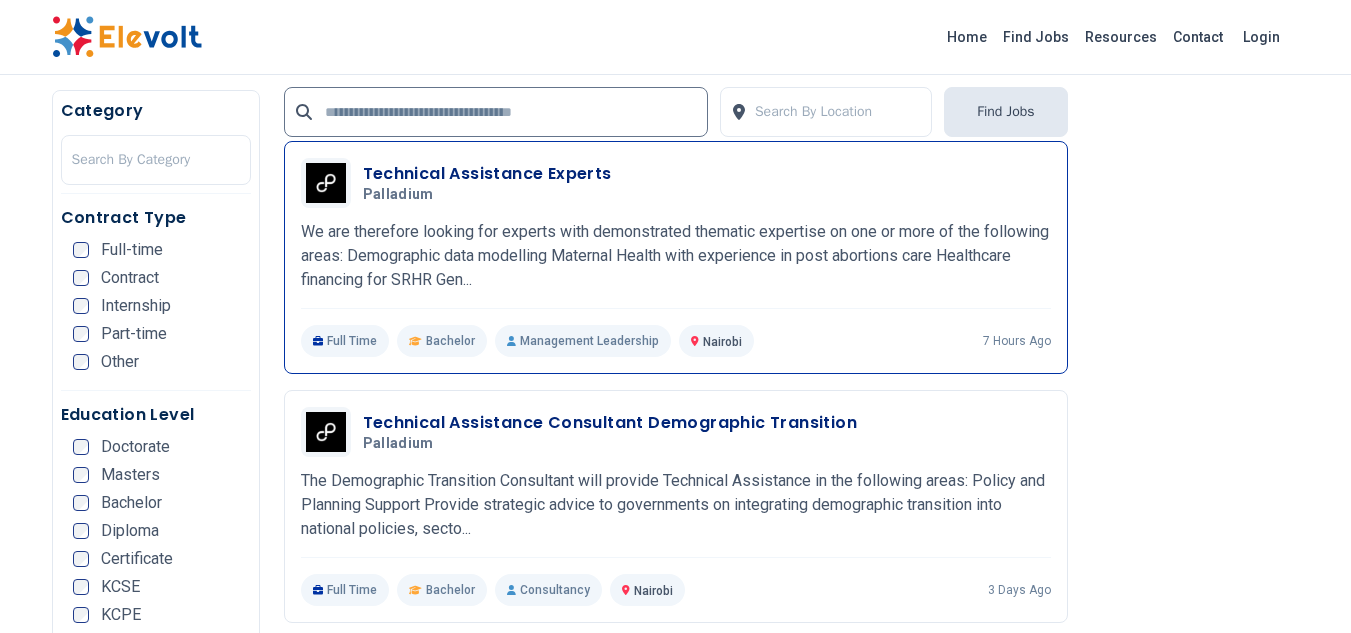 click on "Technical Assistance Experts" at bounding box center (487, 174) 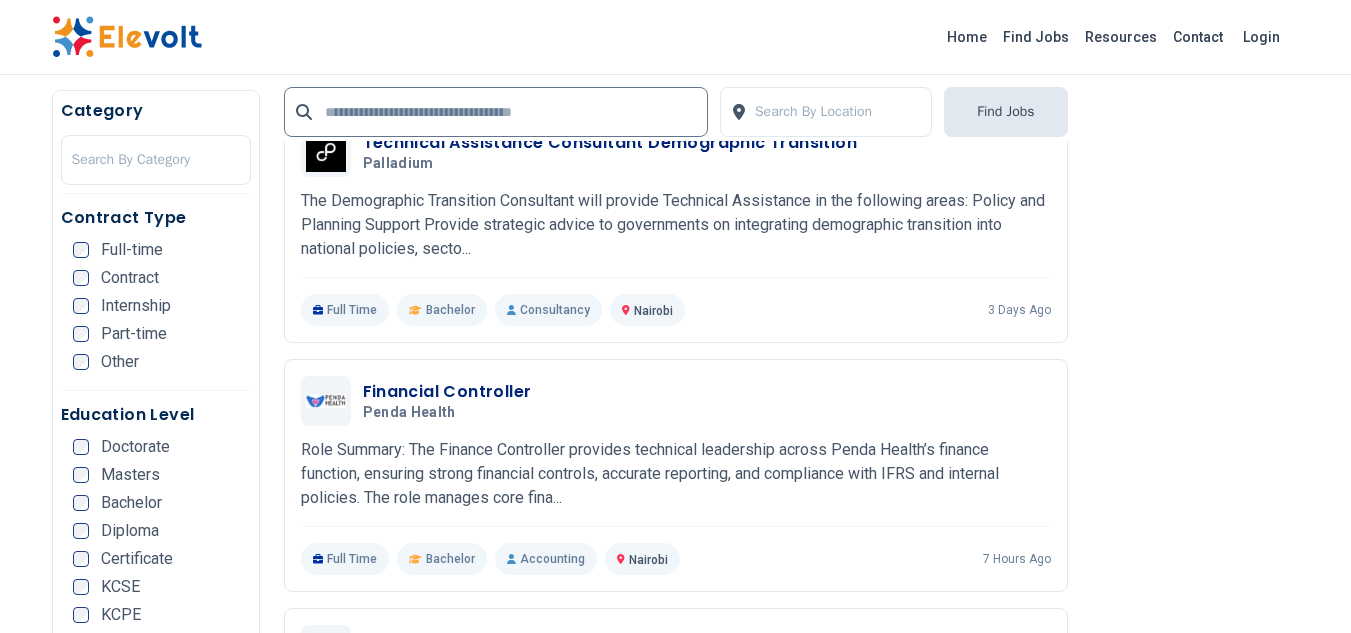 scroll, scrollTop: 1134, scrollLeft: 0, axis: vertical 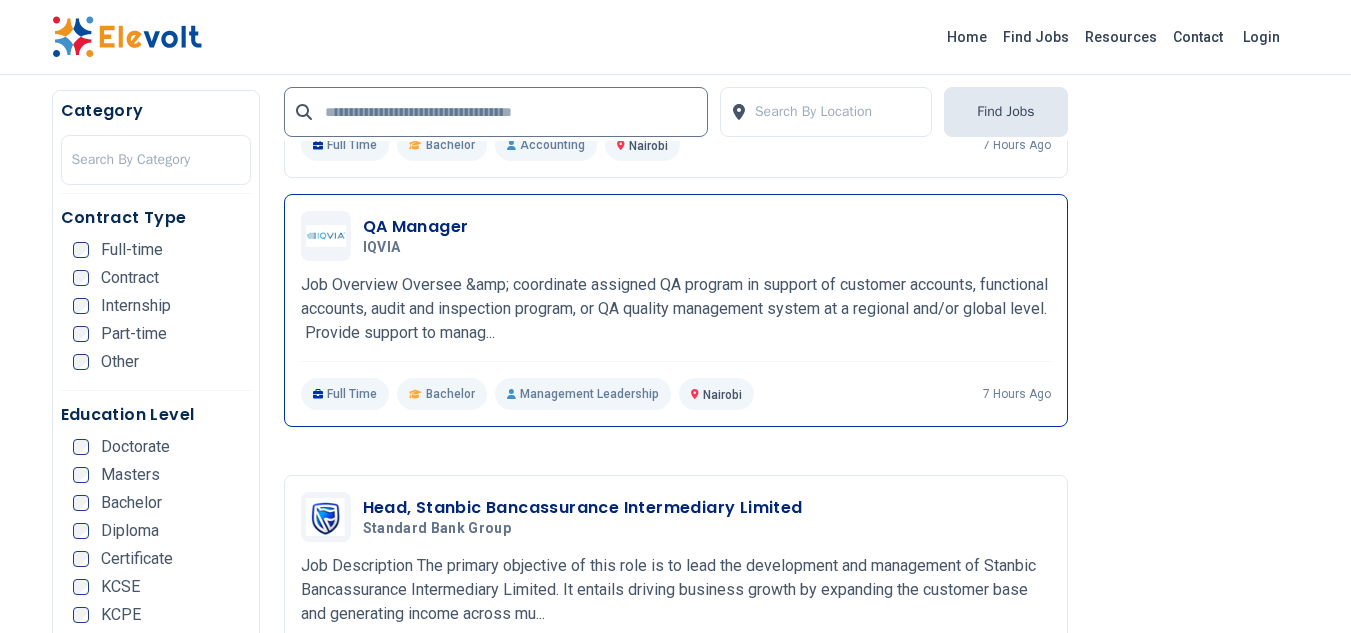 click on "QA Manager" at bounding box center [416, 227] 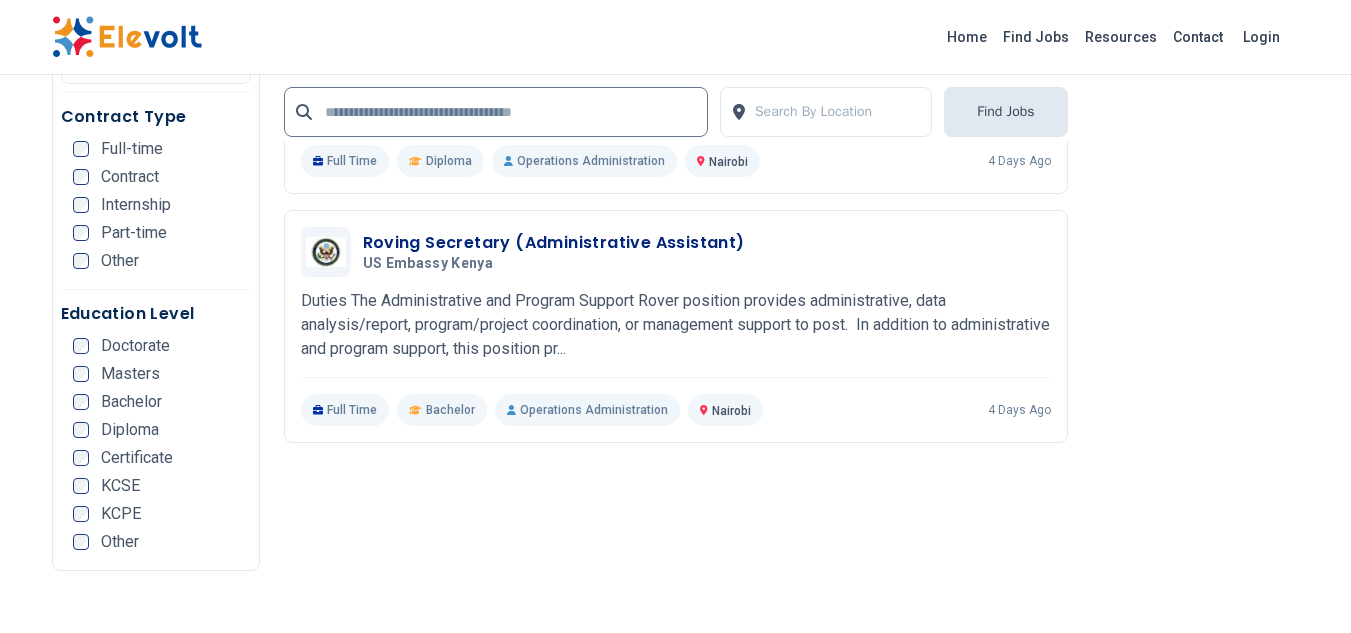scroll, scrollTop: 3600, scrollLeft: 0, axis: vertical 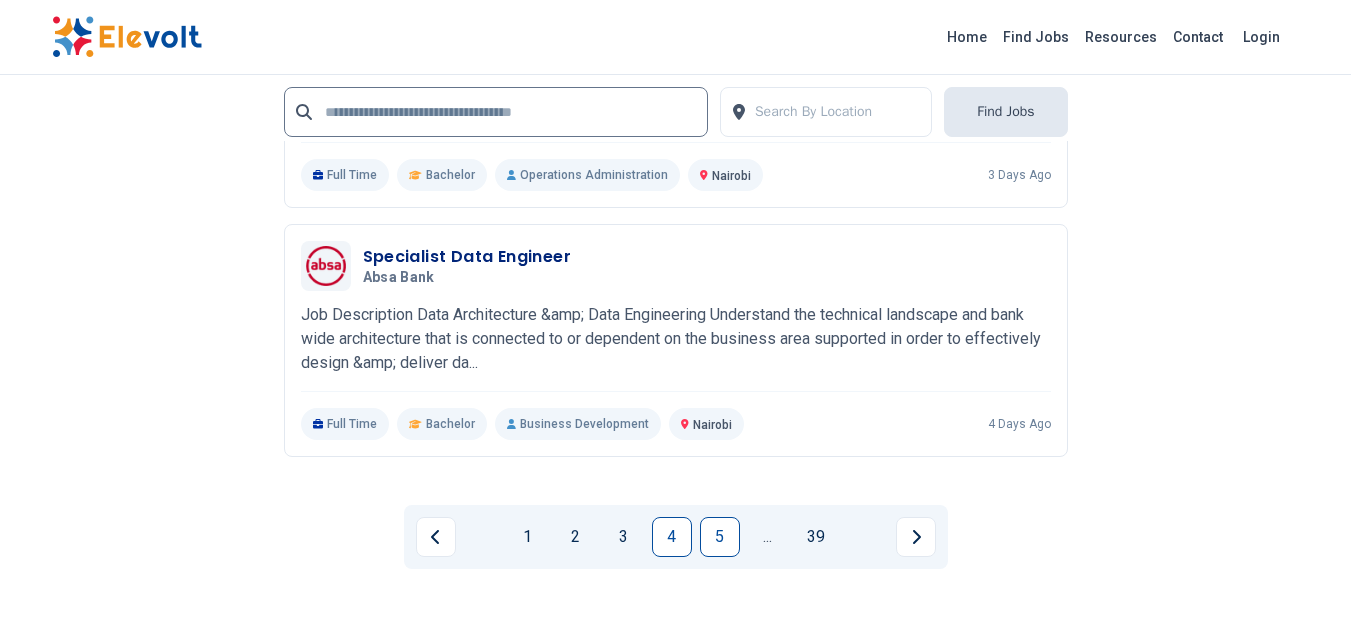 click on "5" at bounding box center (720, 537) 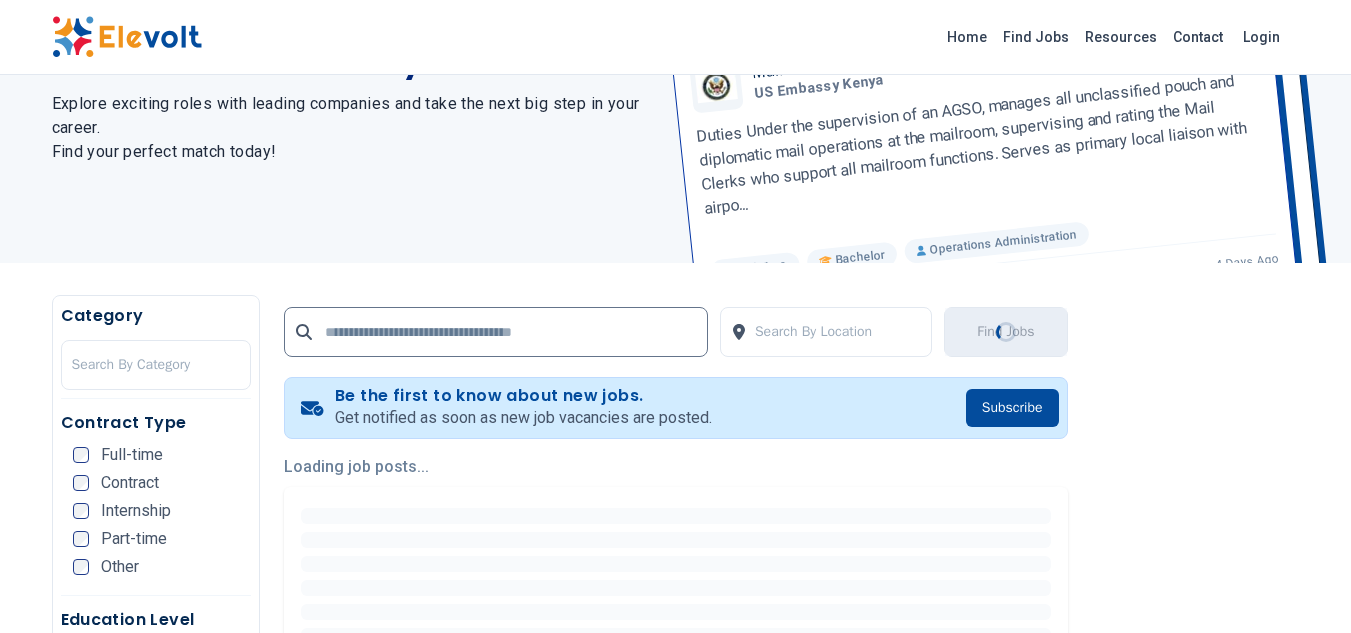 scroll, scrollTop: 0, scrollLeft: 0, axis: both 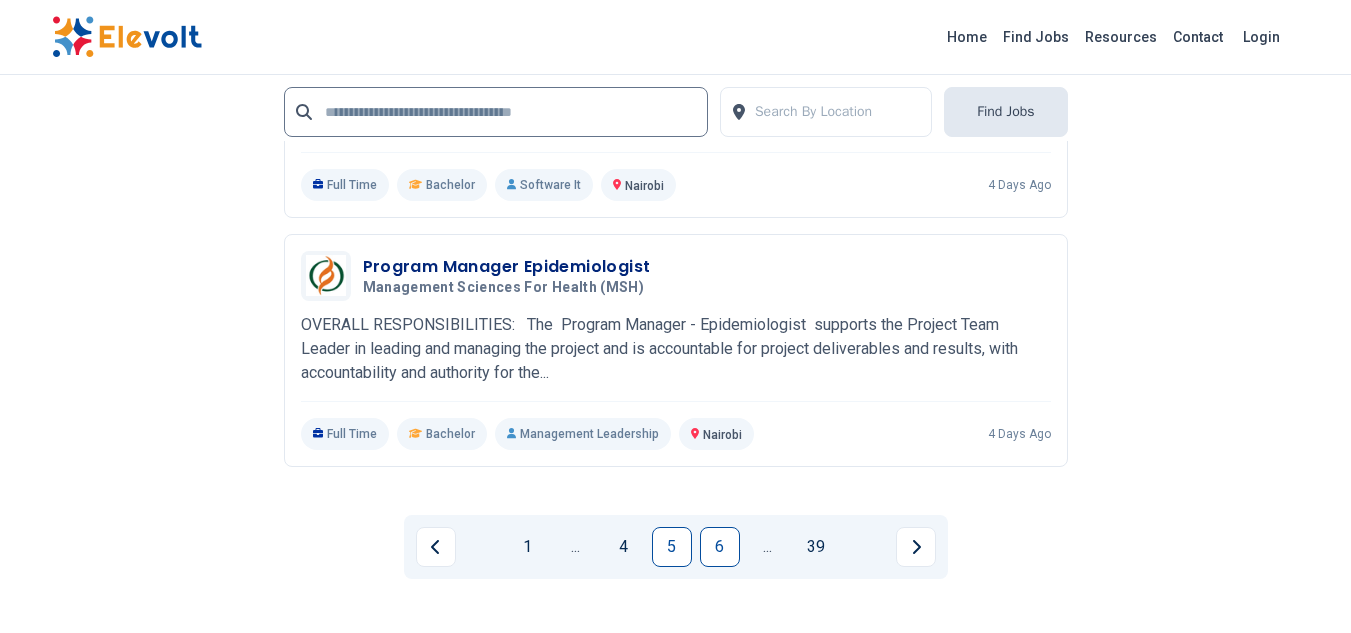 click on "6" at bounding box center (720, 547) 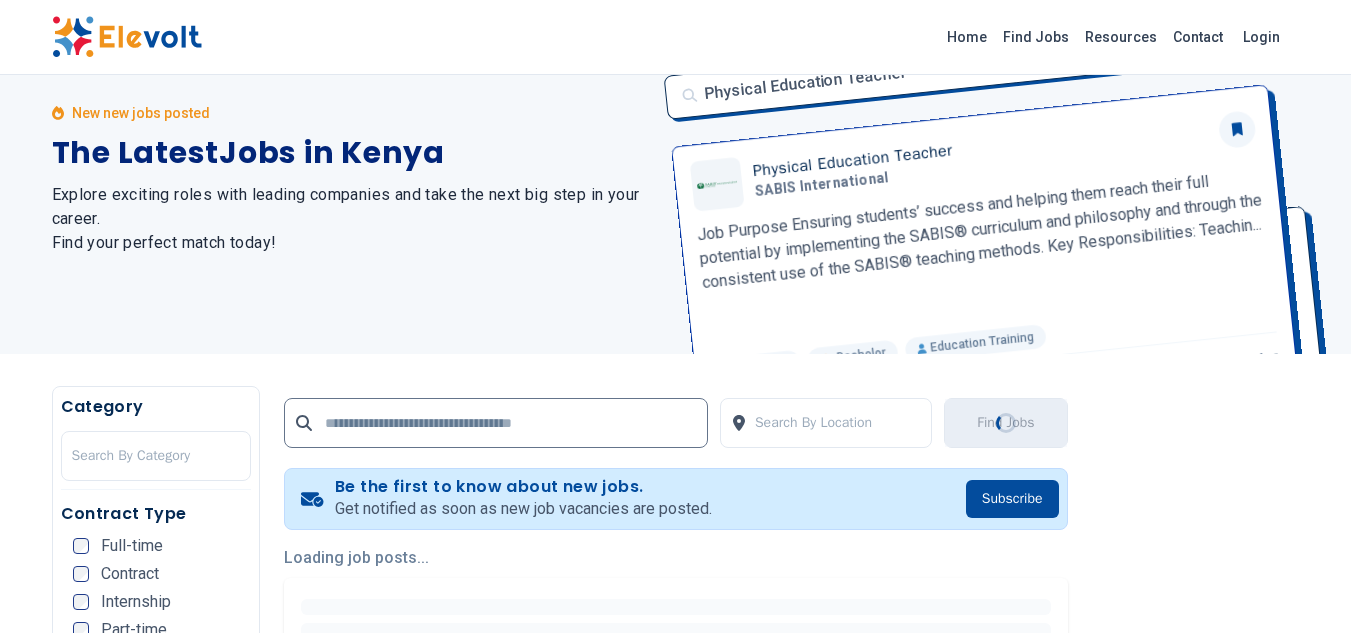 scroll, scrollTop: 0, scrollLeft: 0, axis: both 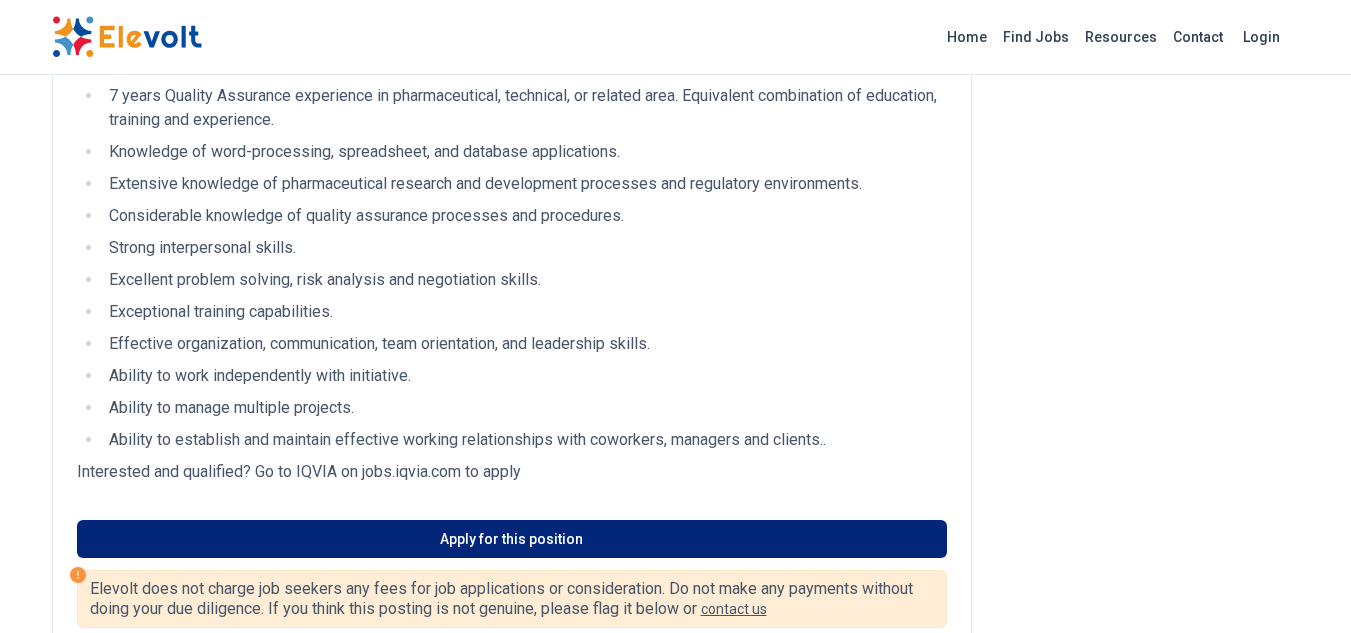 click on "Apply for this position" at bounding box center (512, 539) 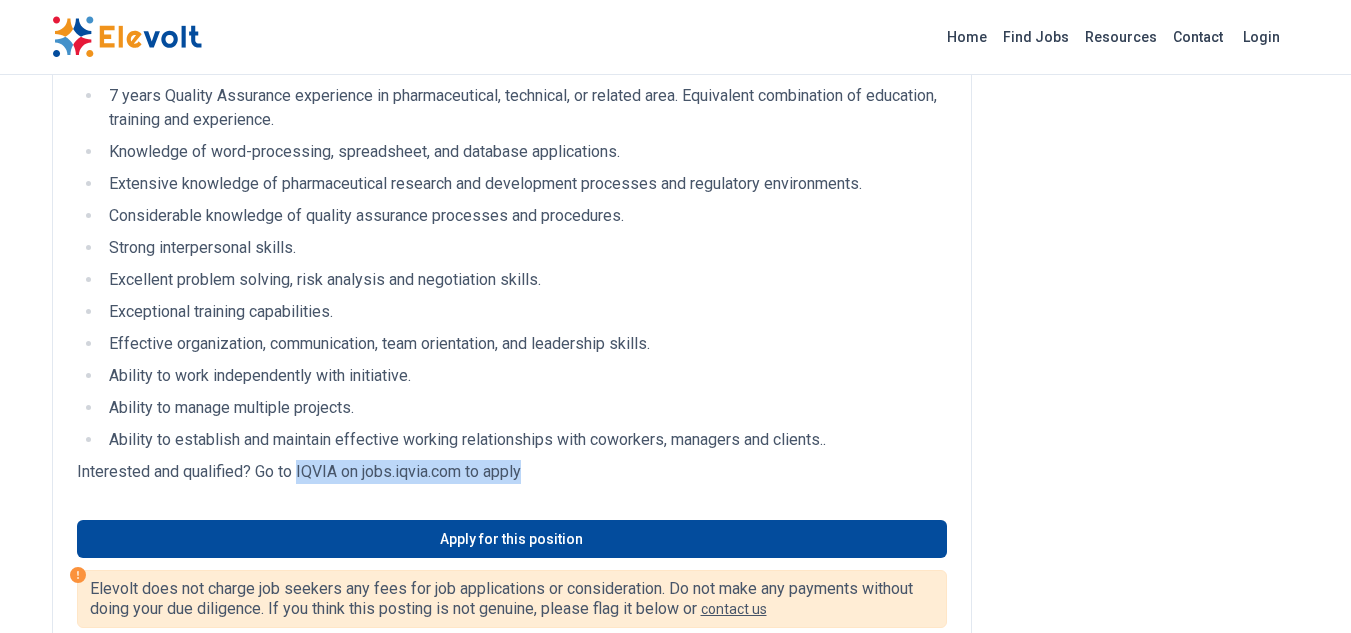 drag, startPoint x: 296, startPoint y: 474, endPoint x: 532, endPoint y: 461, distance: 236.35777 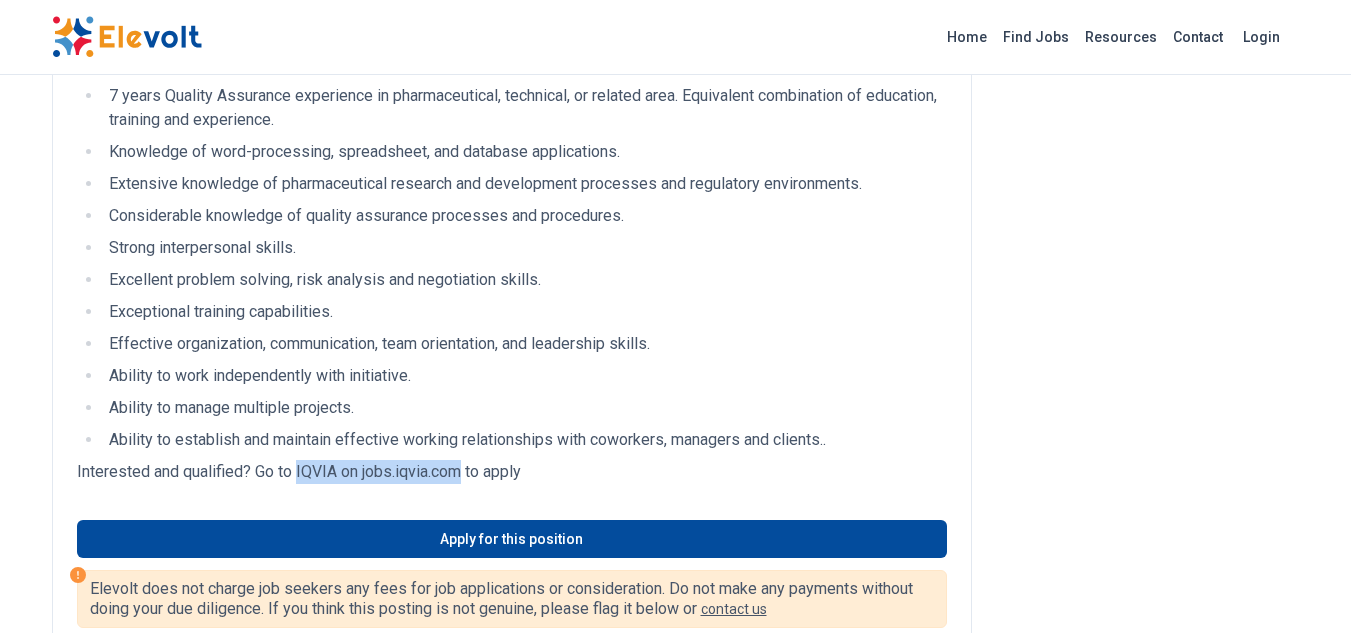 drag, startPoint x: 297, startPoint y: 474, endPoint x: 466, endPoint y: 481, distance: 169.14491 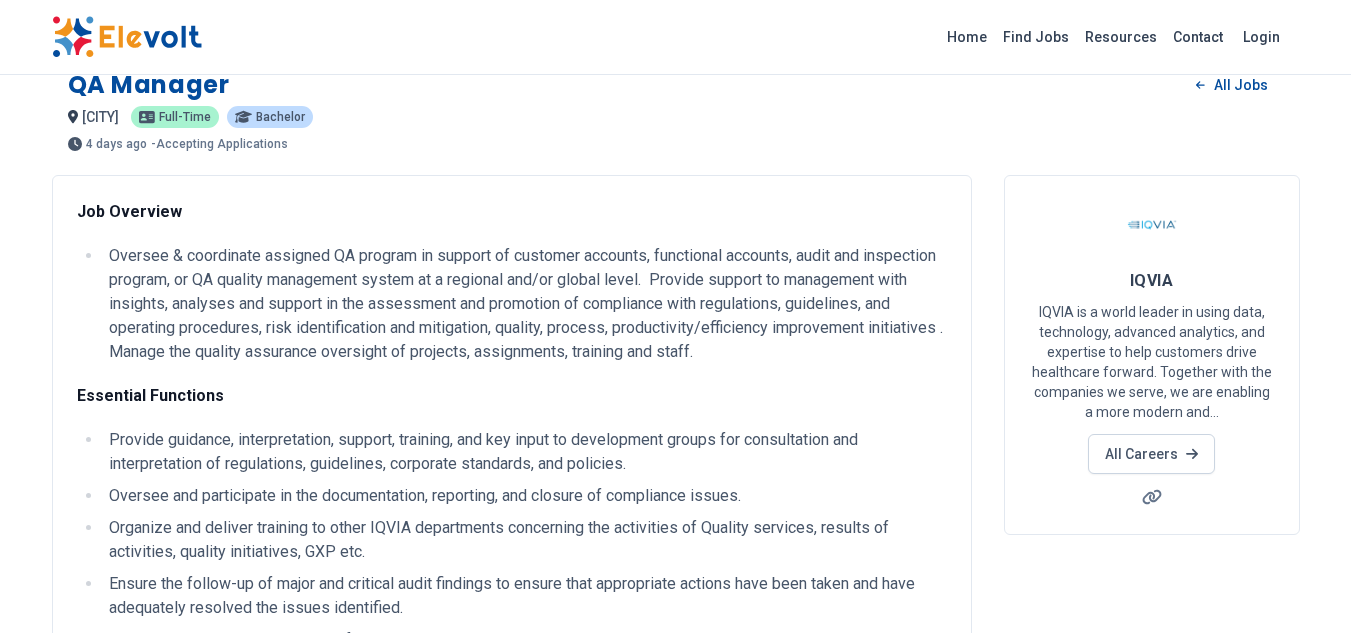 scroll, scrollTop: 0, scrollLeft: 0, axis: both 